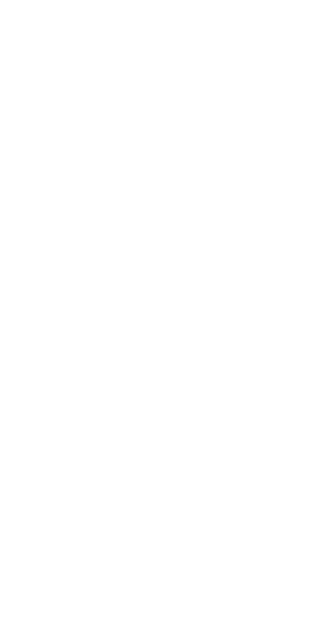 scroll, scrollTop: 0, scrollLeft: 0, axis: both 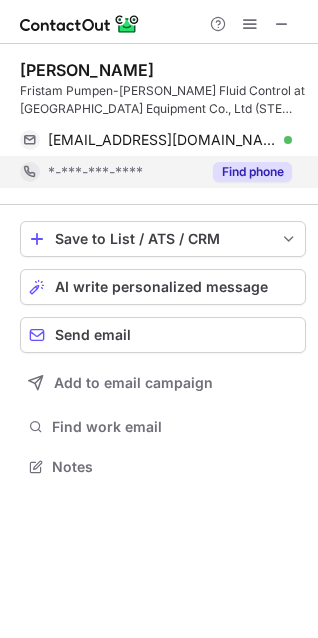 click on "Find phone" at bounding box center [252, 172] 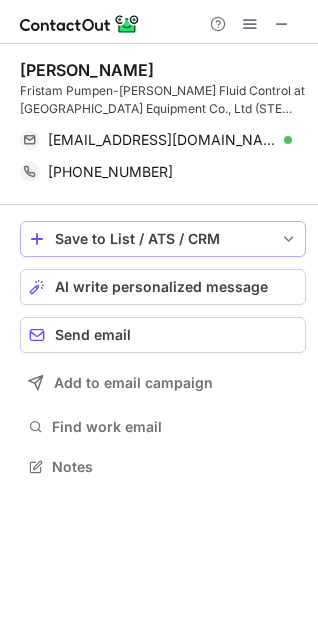 click at bounding box center (289, 239) 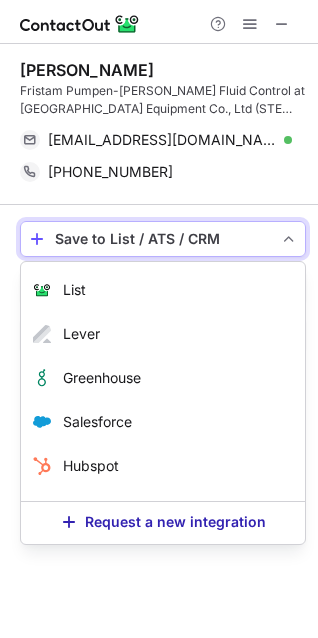 click at bounding box center [289, 239] 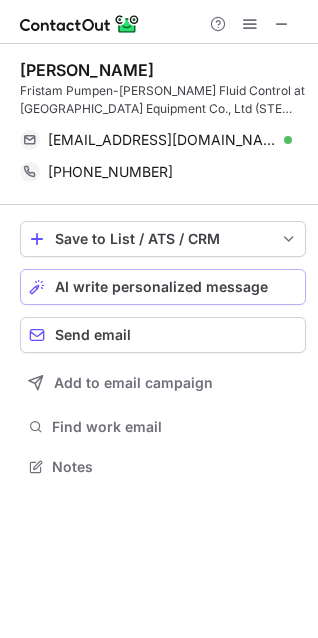 click on "AI write personalized message" at bounding box center [161, 287] 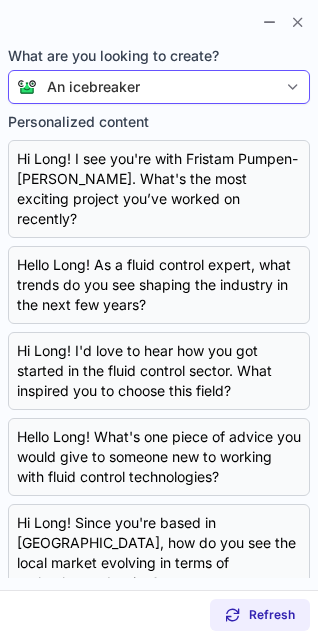 click on "An icebreaker" at bounding box center [157, 87] 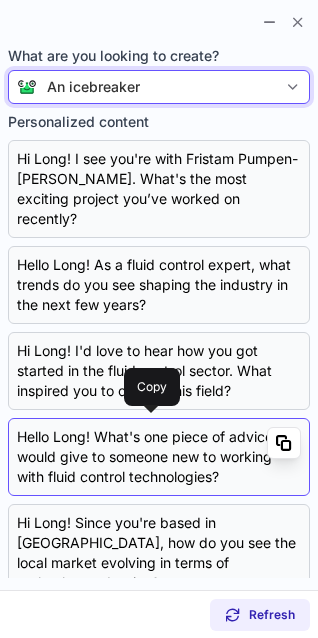 click at bounding box center (284, 443) 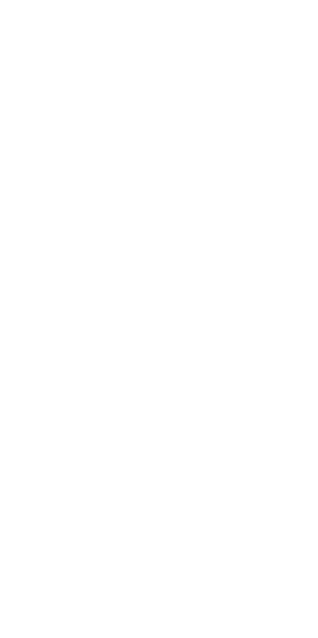 scroll, scrollTop: 0, scrollLeft: 0, axis: both 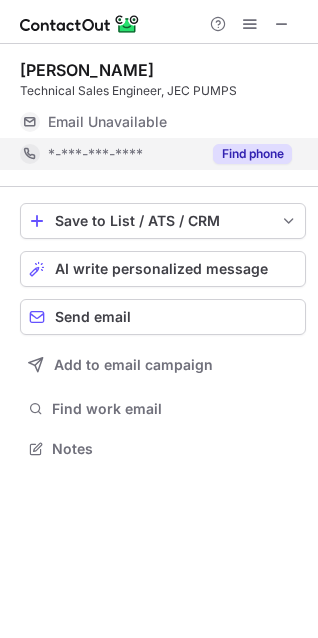click on "Find phone" at bounding box center (252, 154) 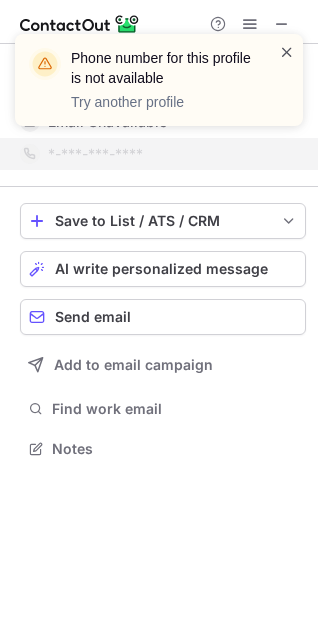 click at bounding box center [287, 52] 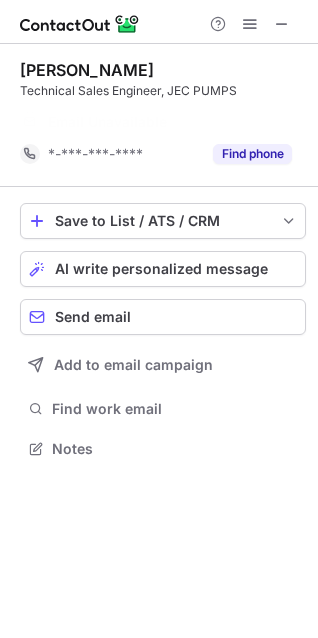 scroll, scrollTop: 403, scrollLeft: 318, axis: both 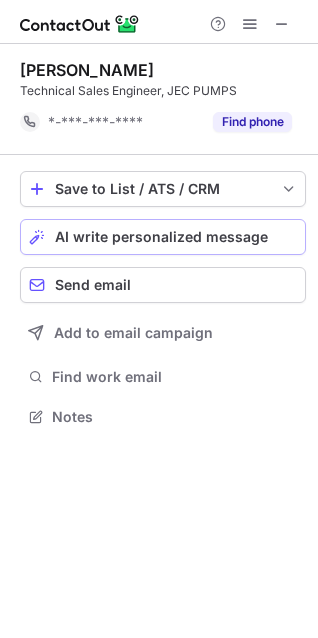 click on "AI write personalized message" at bounding box center (163, 237) 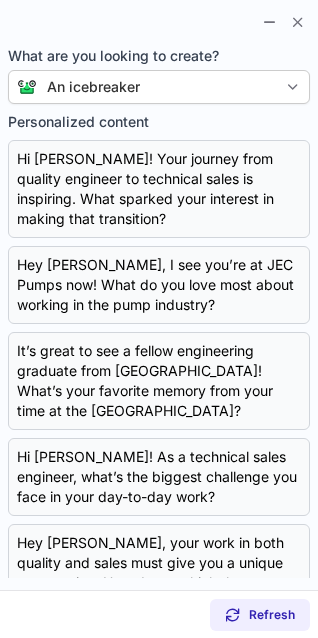 type 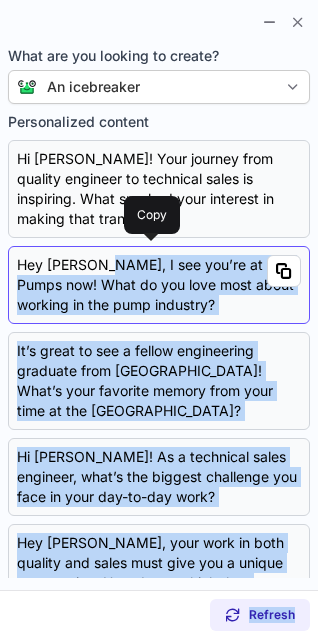 drag, startPoint x: 306, startPoint y: 591, endPoint x: 106, endPoint y: 273, distance: 375.66473 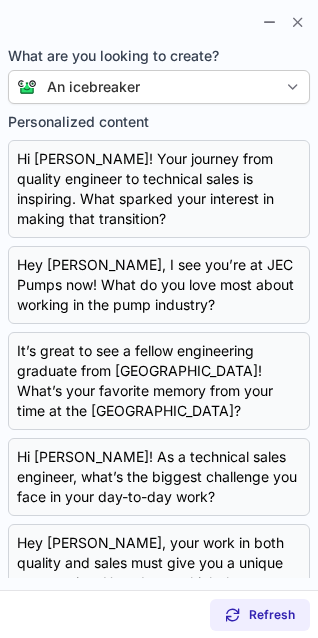 click on "Personalized content" at bounding box center [159, 122] 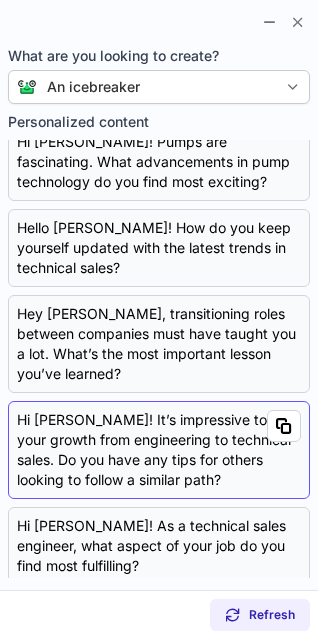scroll, scrollTop: 514, scrollLeft: 0, axis: vertical 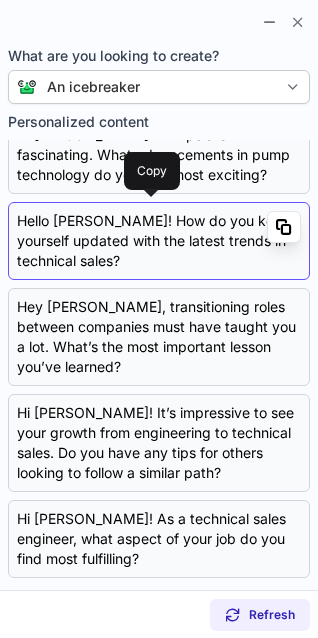 click on "Copy" at bounding box center (284, 227) 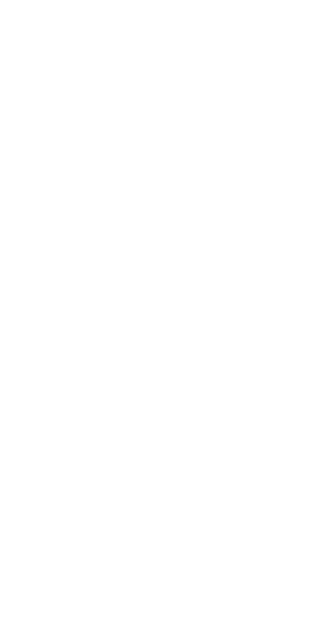 scroll, scrollTop: 0, scrollLeft: 0, axis: both 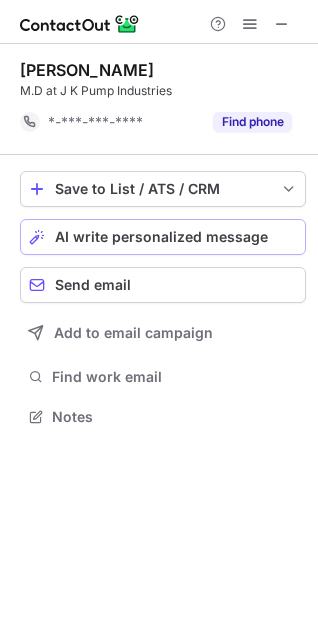 click on "AI write personalized message" at bounding box center (161, 237) 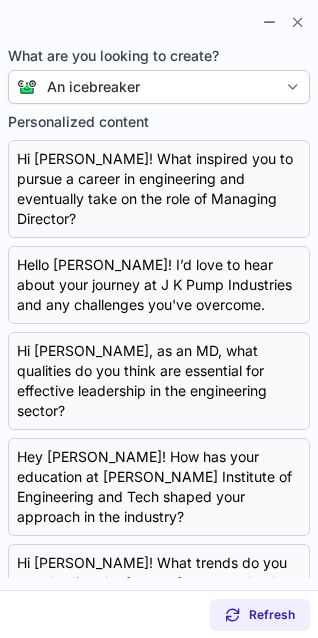 type 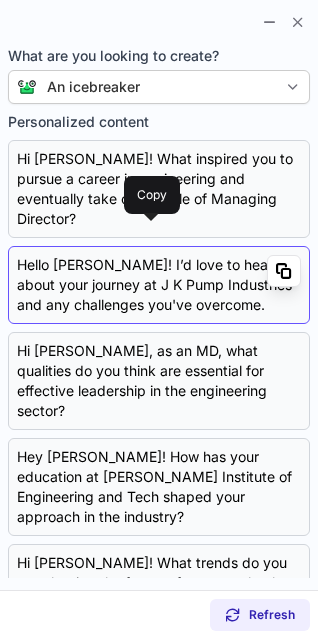 click at bounding box center (284, 271) 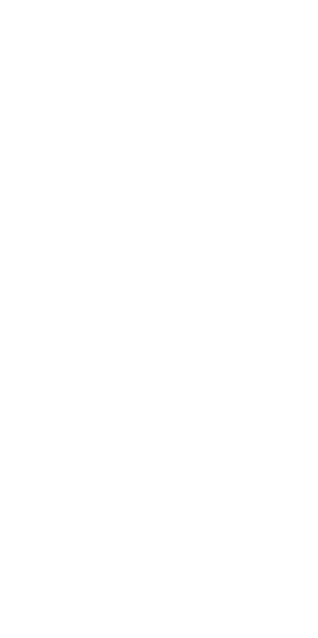 scroll, scrollTop: 0, scrollLeft: 0, axis: both 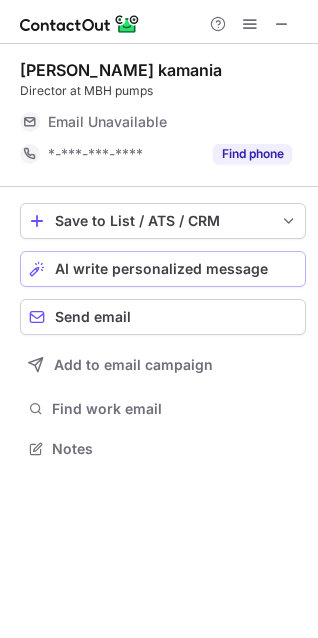 click on "AI write personalized message" at bounding box center (161, 269) 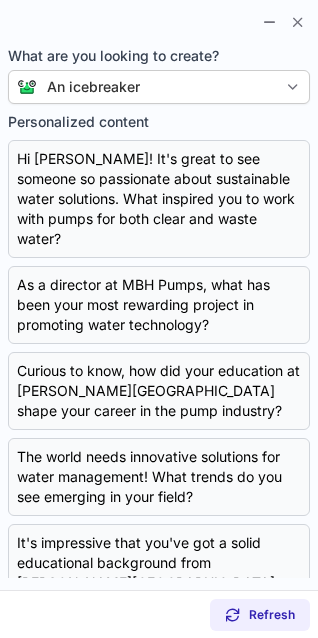 scroll, scrollTop: 403, scrollLeft: 318, axis: both 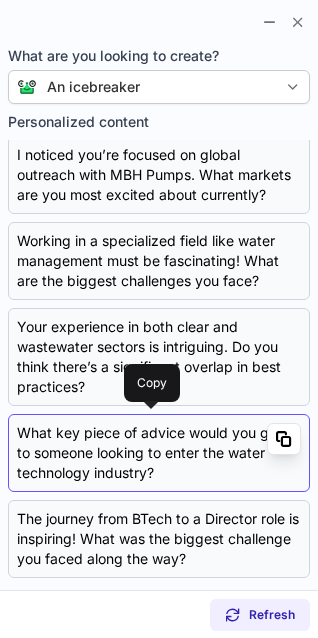 click at bounding box center [284, 439] 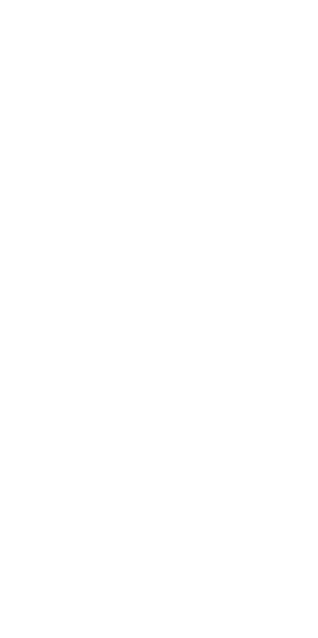 scroll, scrollTop: 0, scrollLeft: 0, axis: both 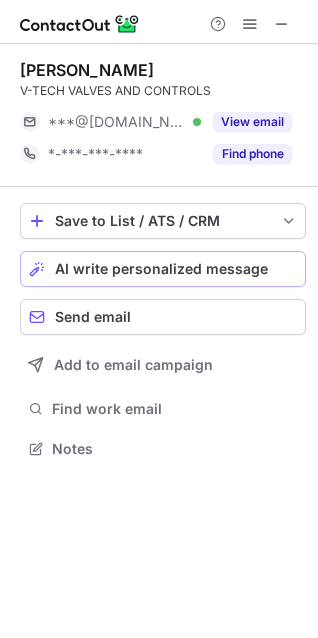 click on "AI write personalized message" at bounding box center (163, 269) 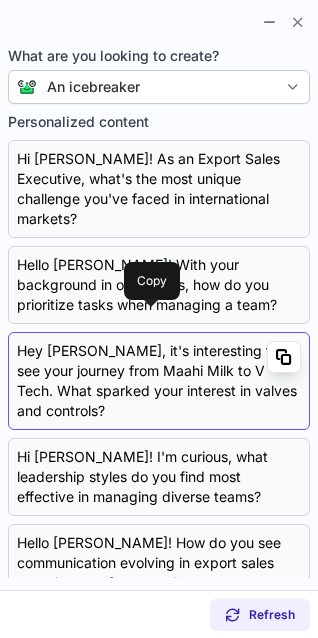 click on "Copy" at bounding box center (284, 357) 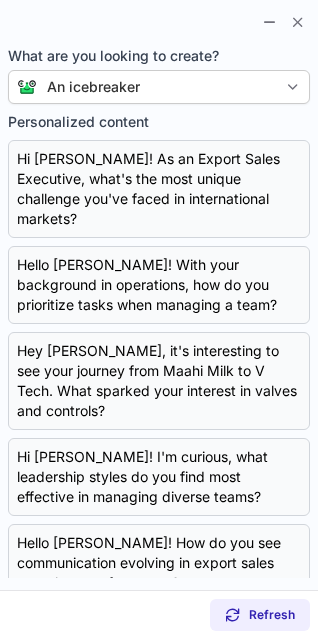 scroll, scrollTop: 435, scrollLeft: 318, axis: both 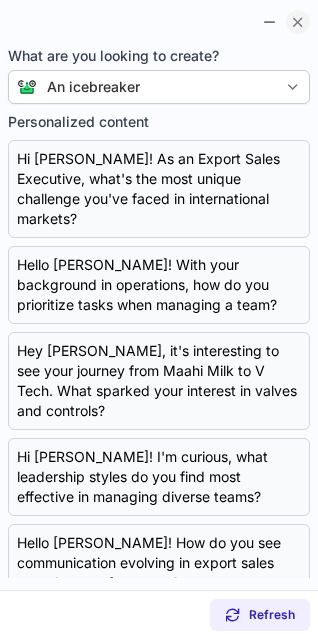 click at bounding box center [298, 22] 